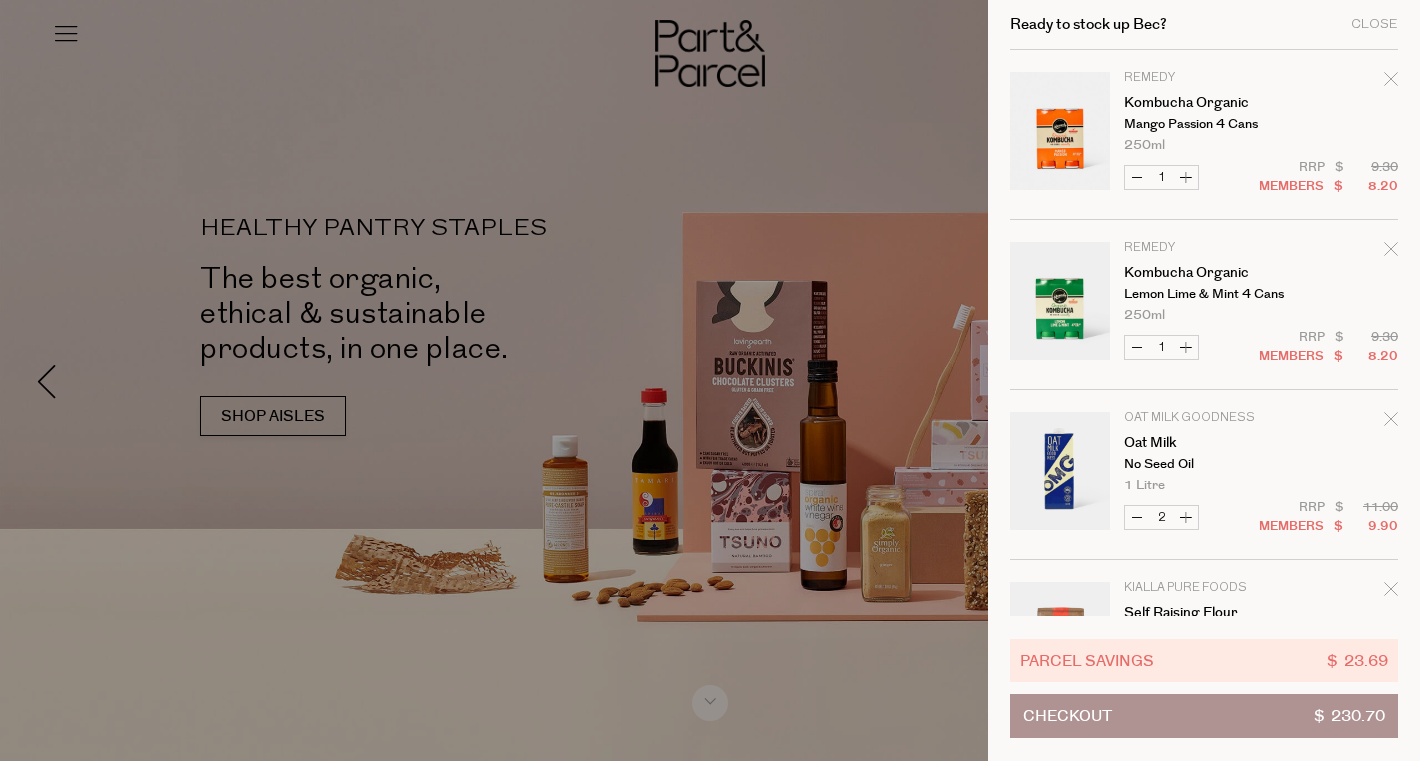 scroll, scrollTop: 0, scrollLeft: 0, axis: both 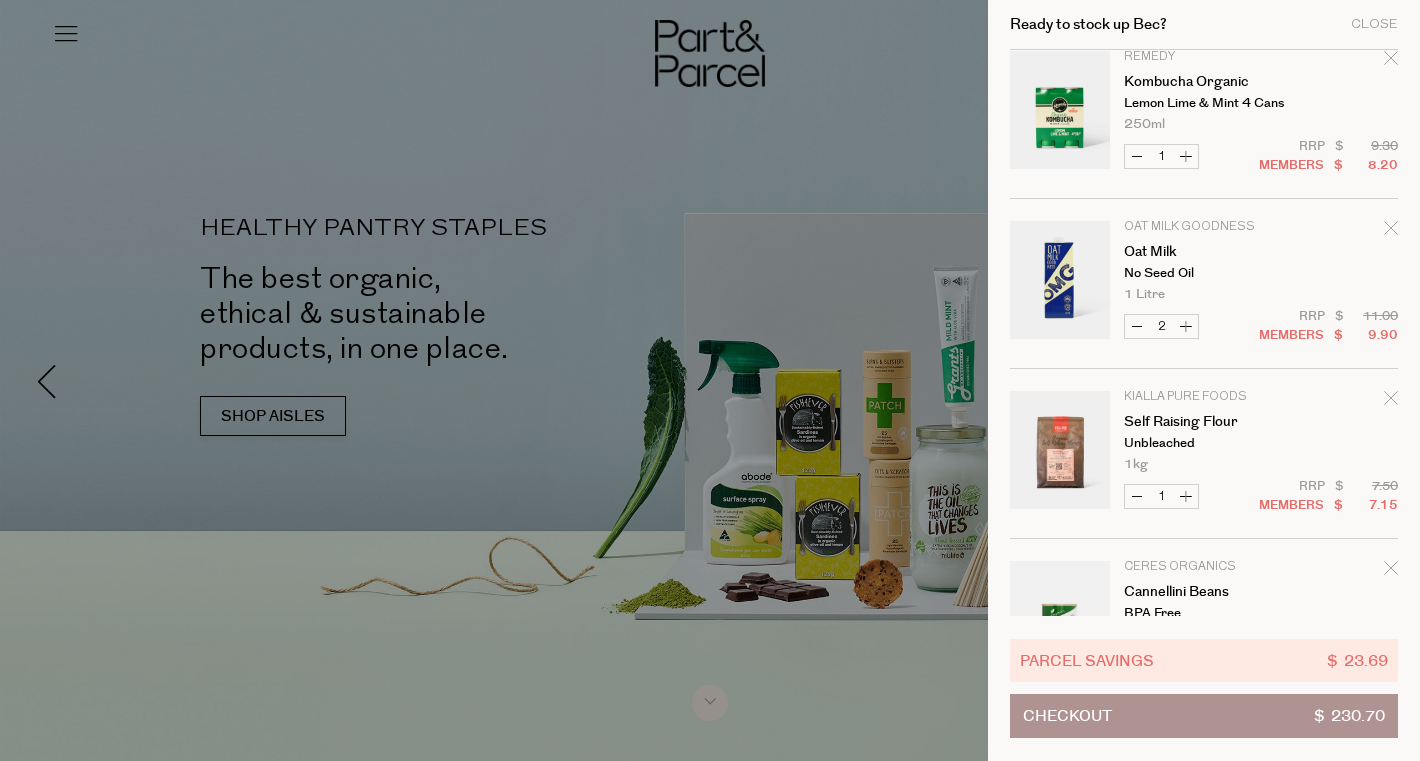 click on "Decrease Self Raising Flour" at bounding box center (1137, 496) 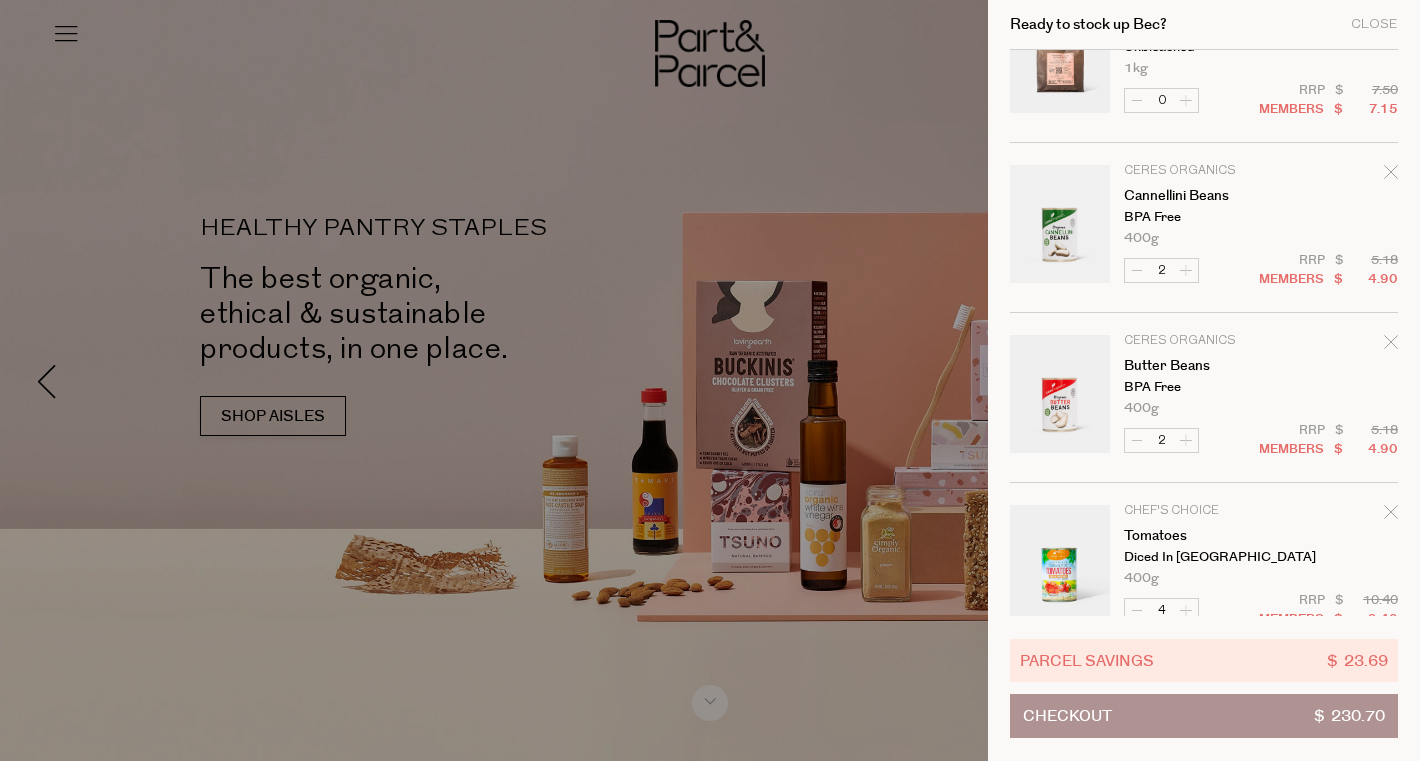 scroll, scrollTop: 0, scrollLeft: 0, axis: both 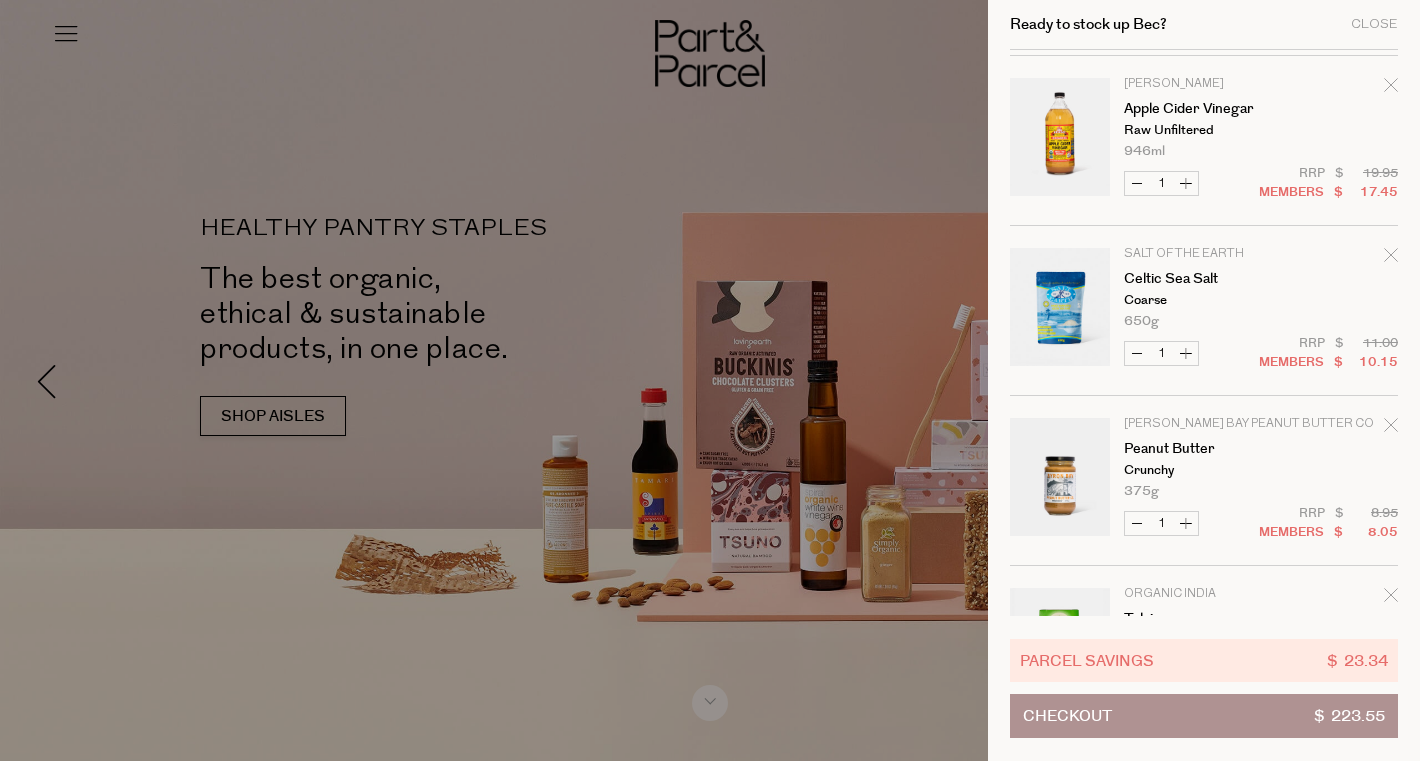 click on "Decrease Celtic Sea Salt" at bounding box center [1137, 353] 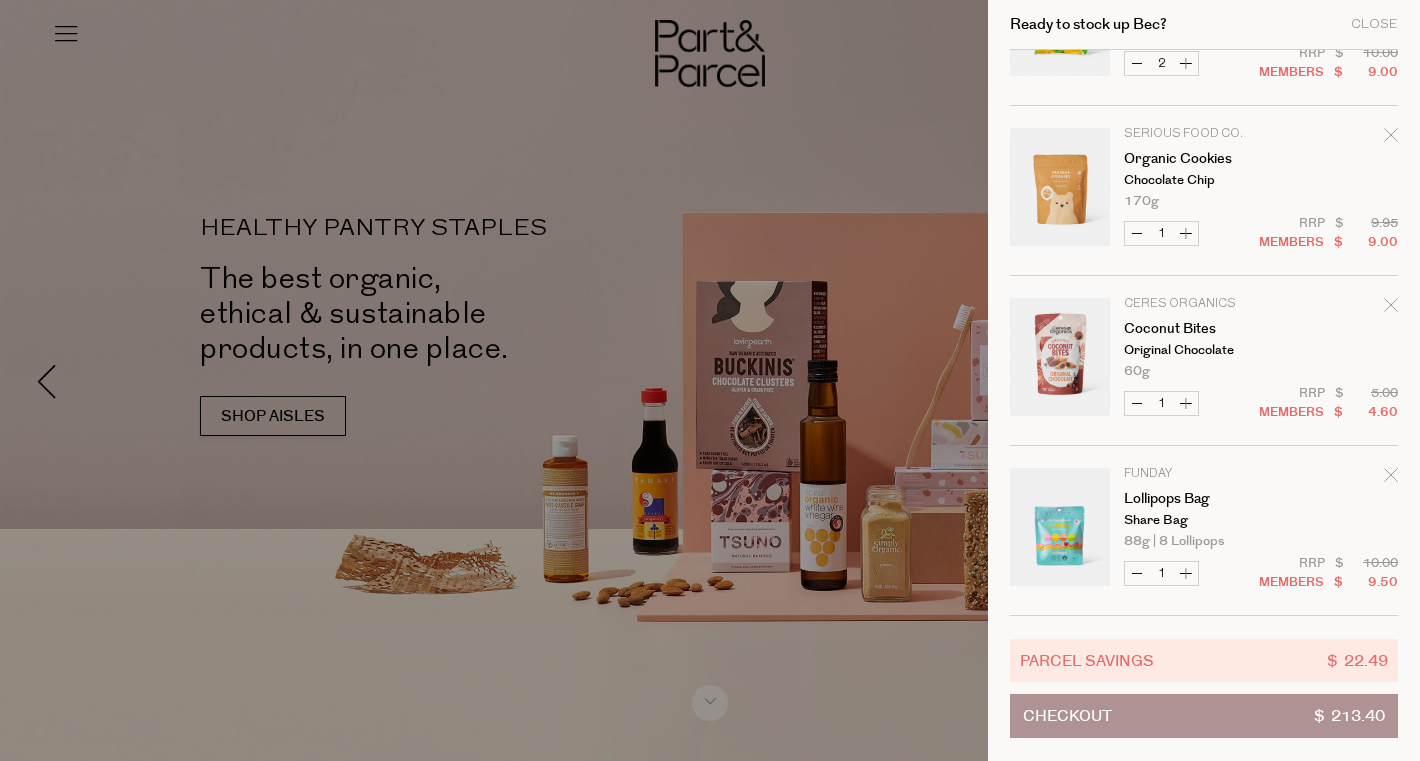scroll, scrollTop: 3683, scrollLeft: 0, axis: vertical 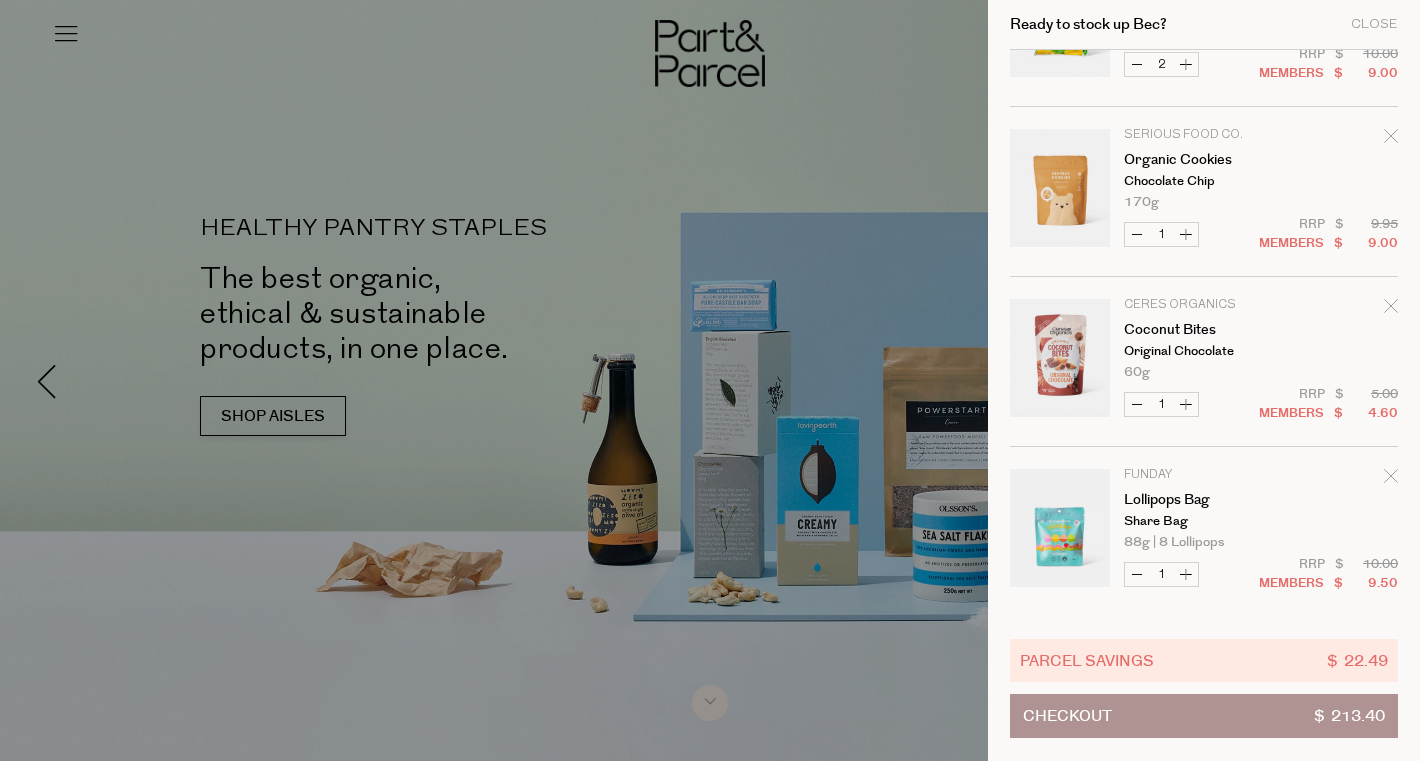 click at bounding box center [1060, 531] 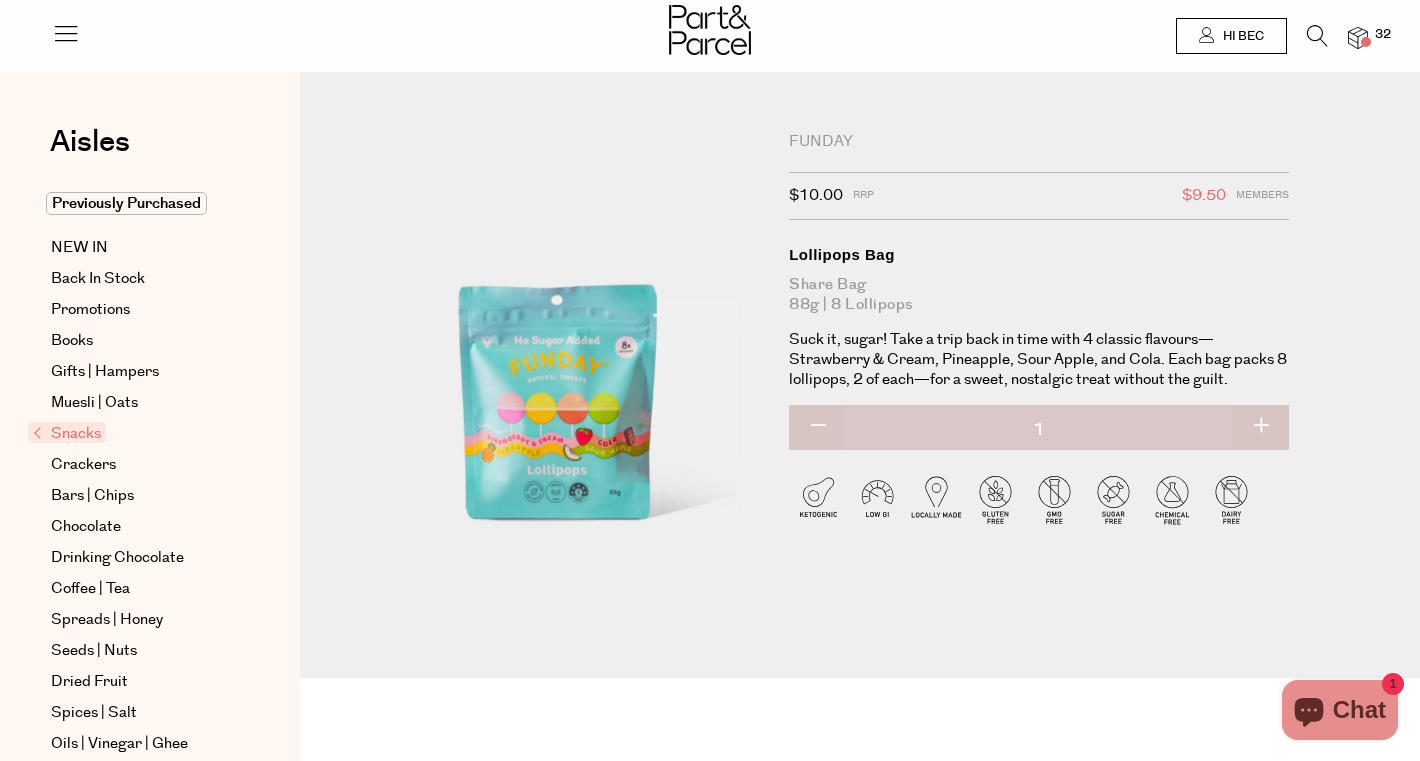 scroll, scrollTop: 0, scrollLeft: 0, axis: both 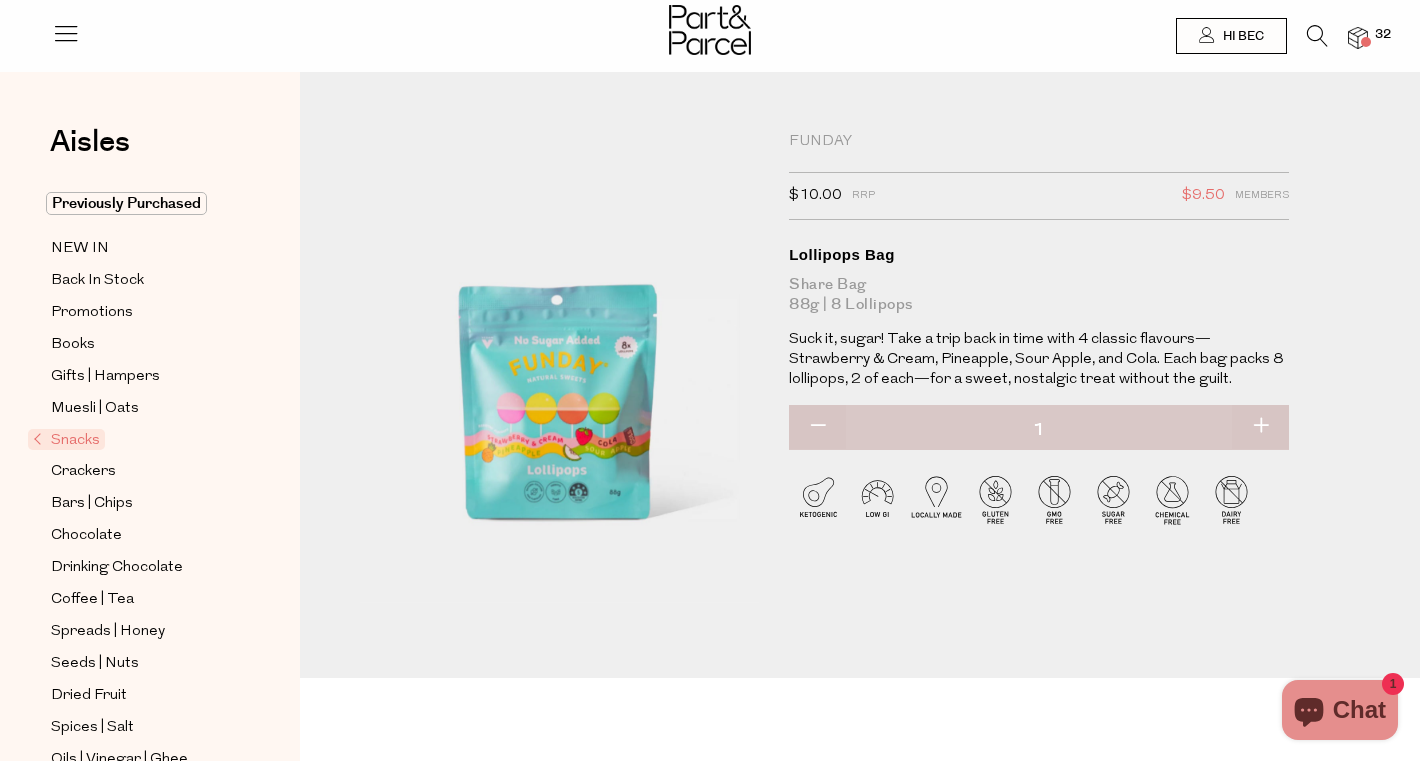 click at bounding box center (817, 427) 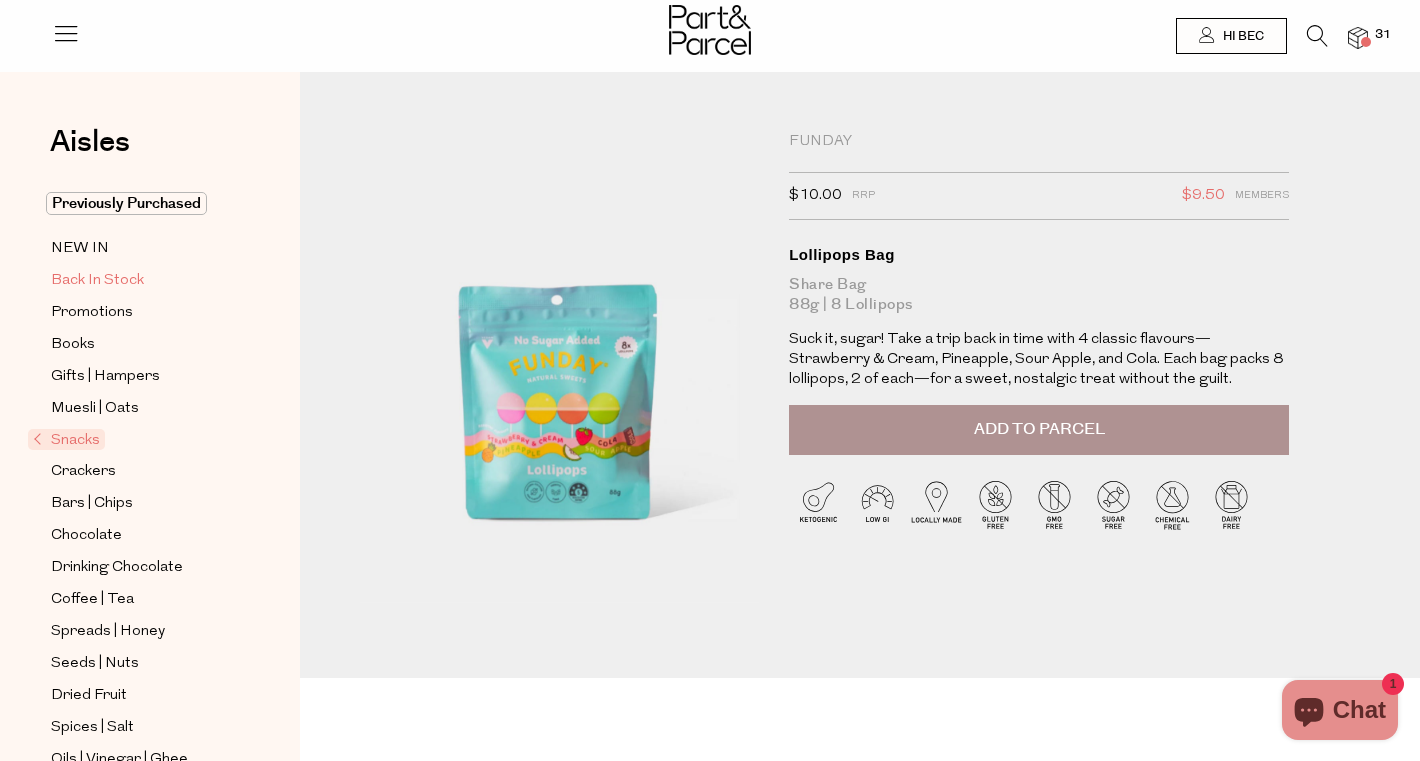 click on "Back In Stock" at bounding box center [97, 281] 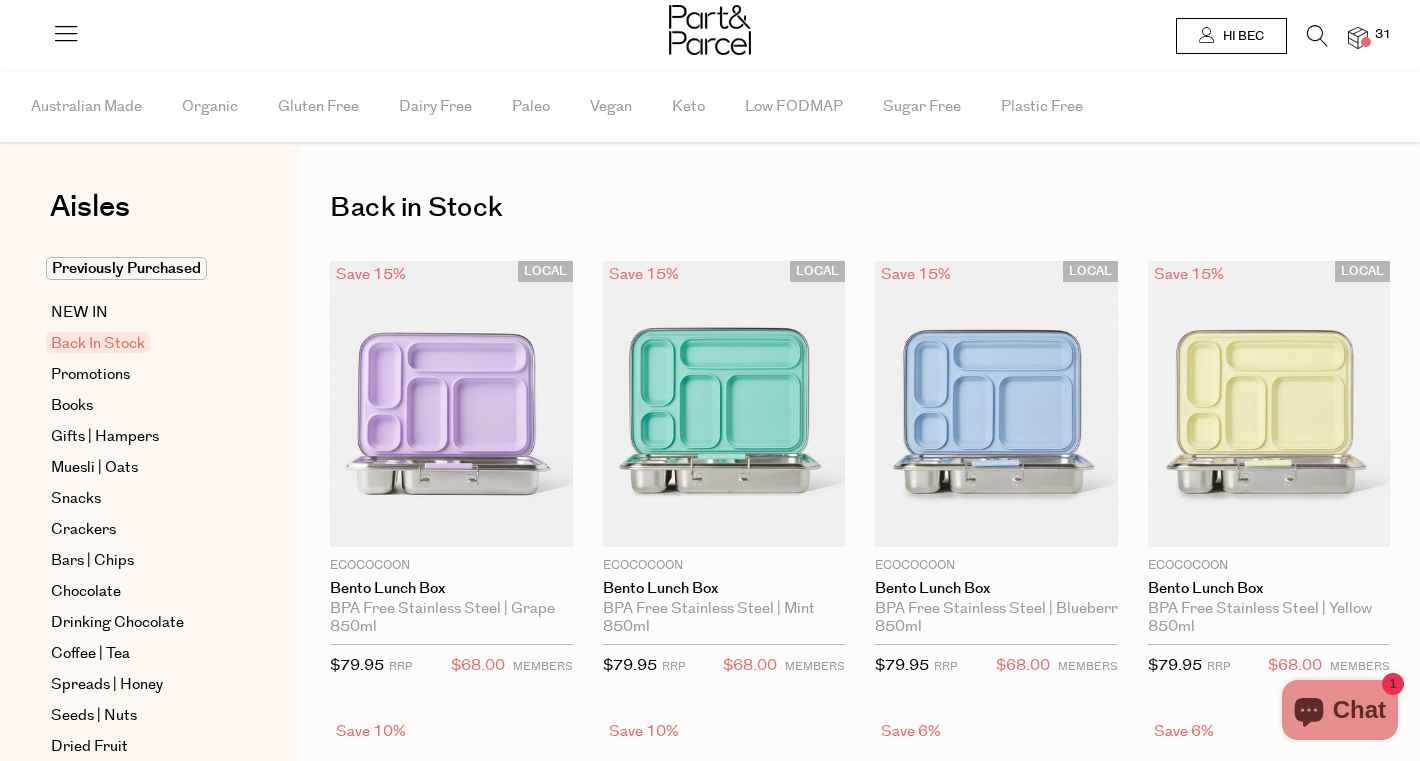scroll, scrollTop: 0, scrollLeft: 0, axis: both 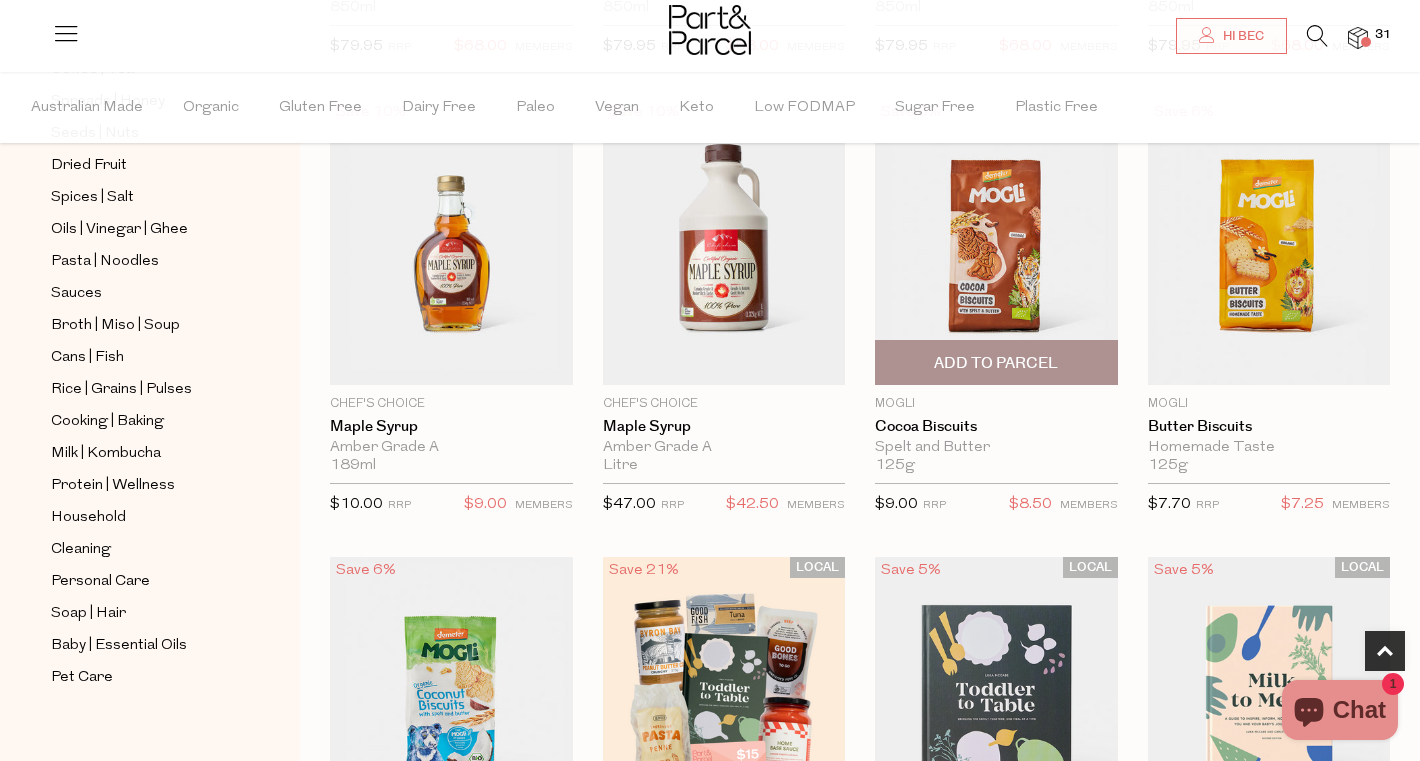 click on "Add To Parcel" at bounding box center [996, 363] 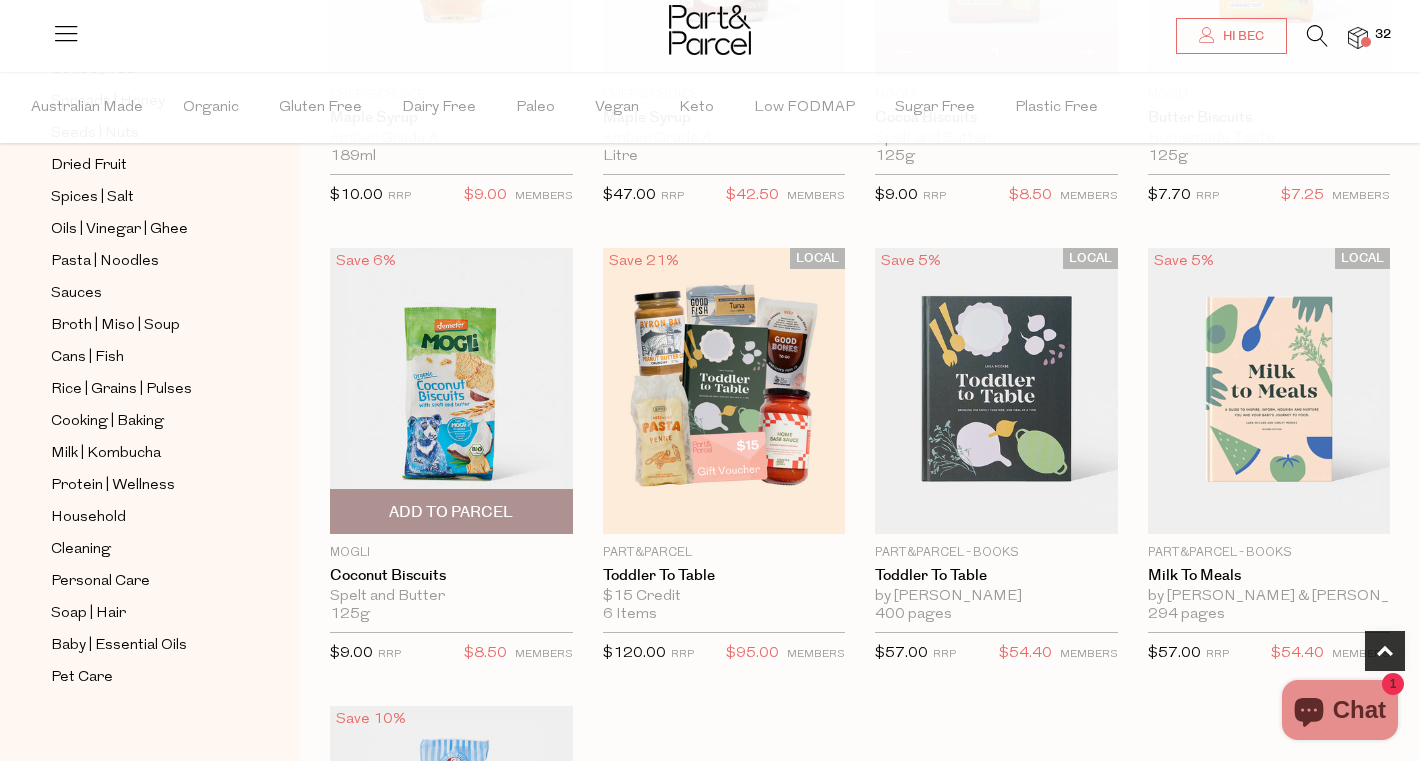 scroll, scrollTop: 934, scrollLeft: 0, axis: vertical 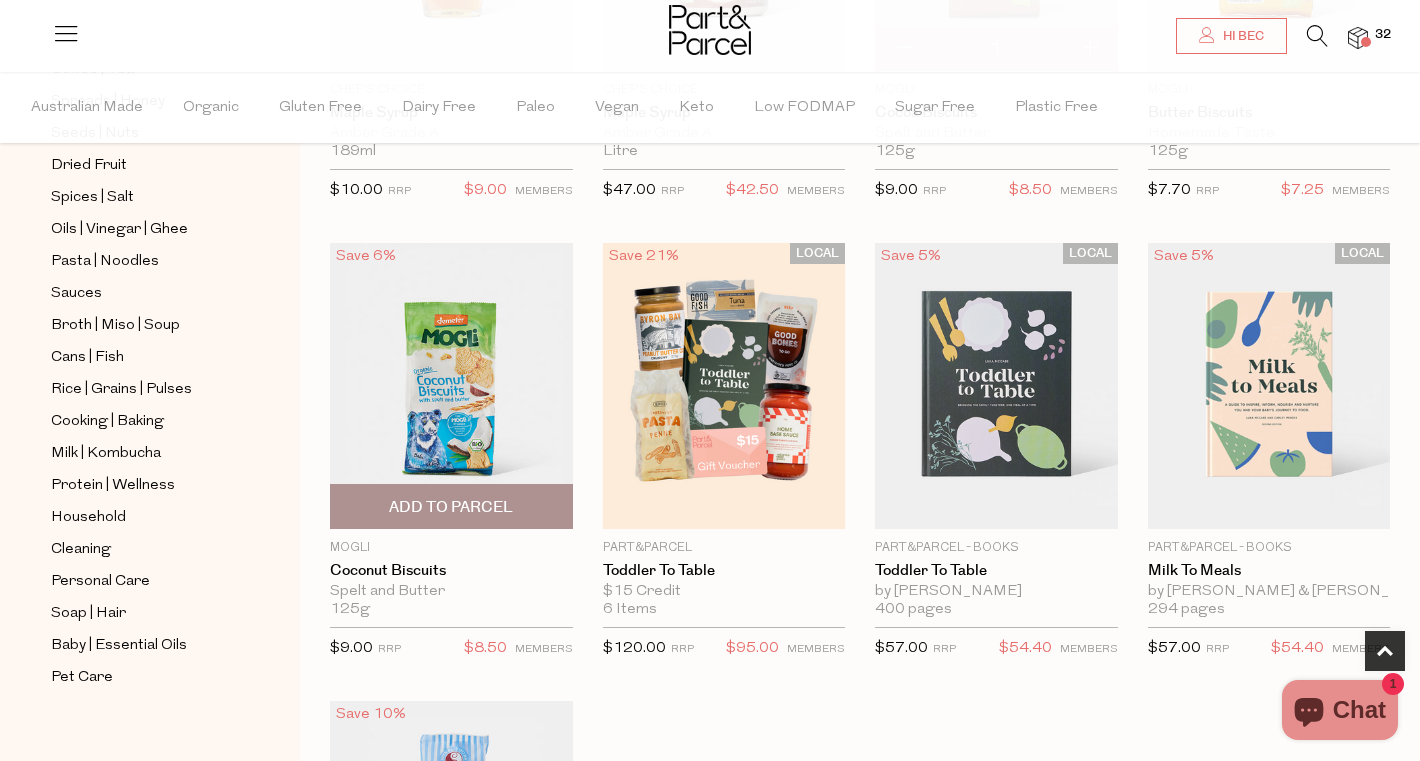 click on "Add To Parcel" at bounding box center (451, 507) 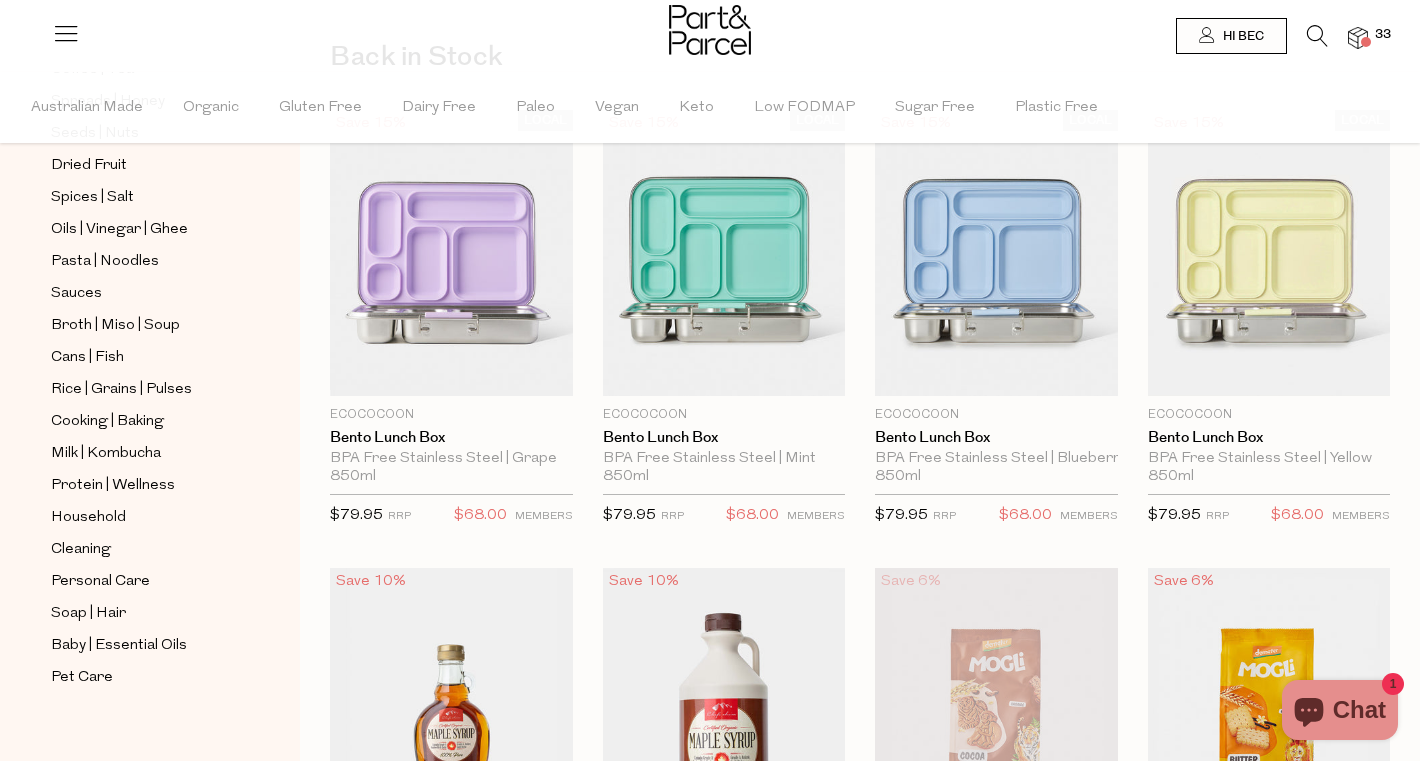 scroll, scrollTop: 0, scrollLeft: 0, axis: both 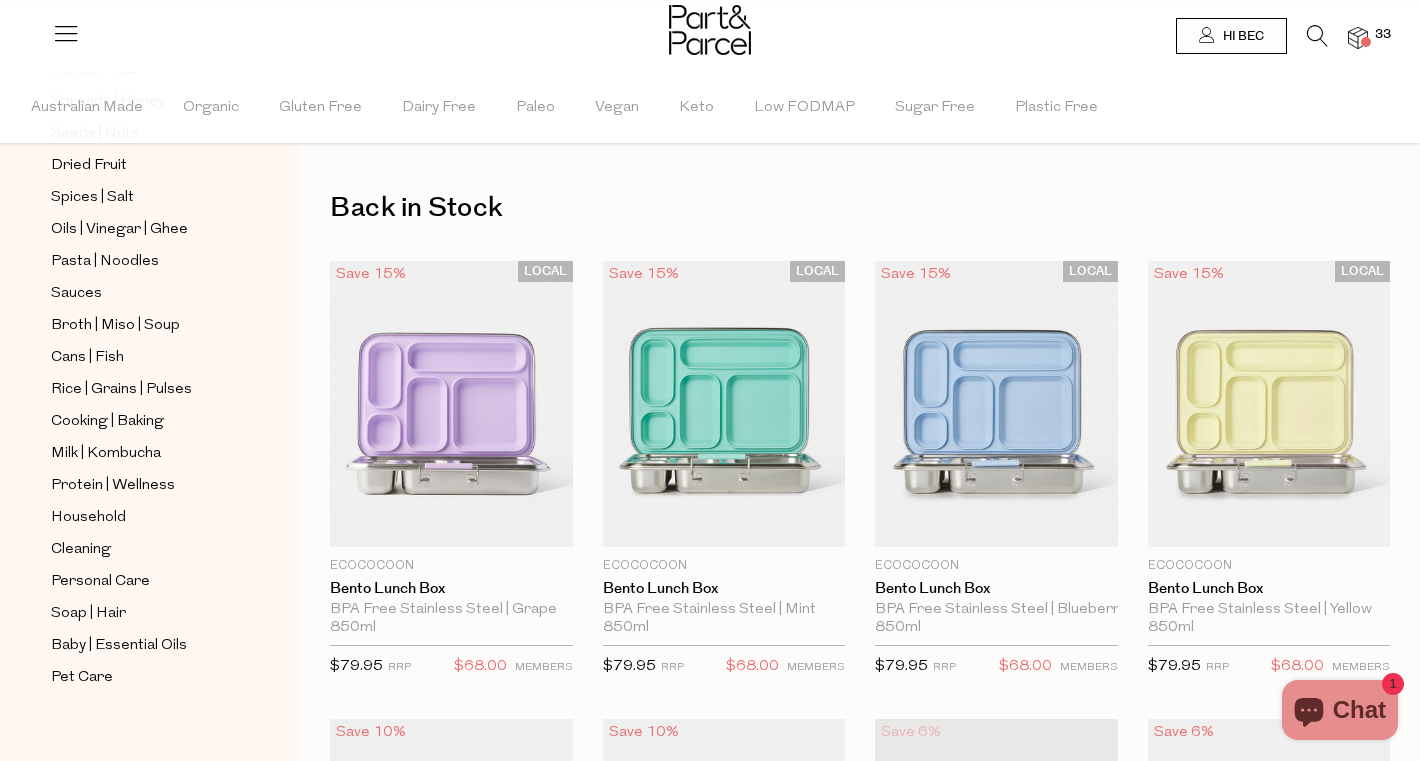 click at bounding box center [1317, 36] 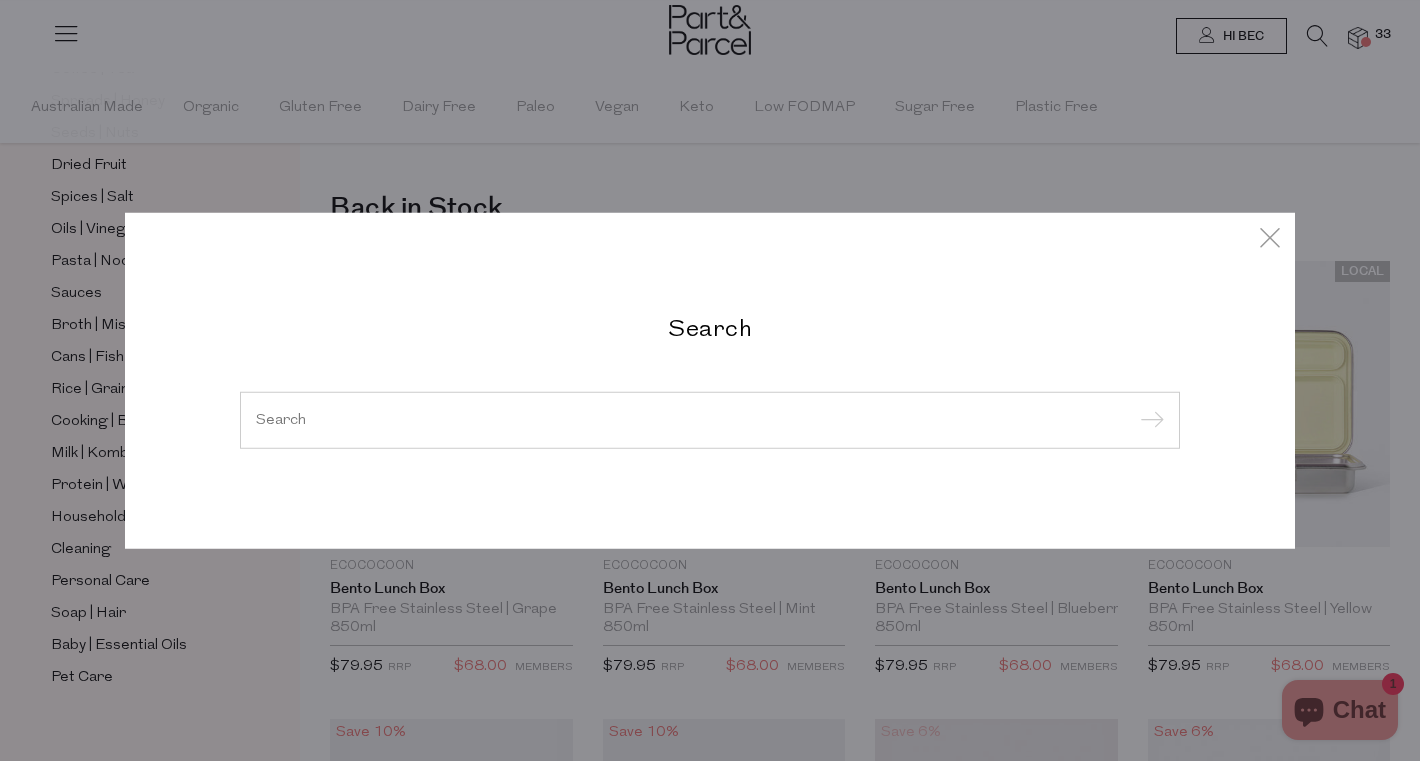 type on "t" 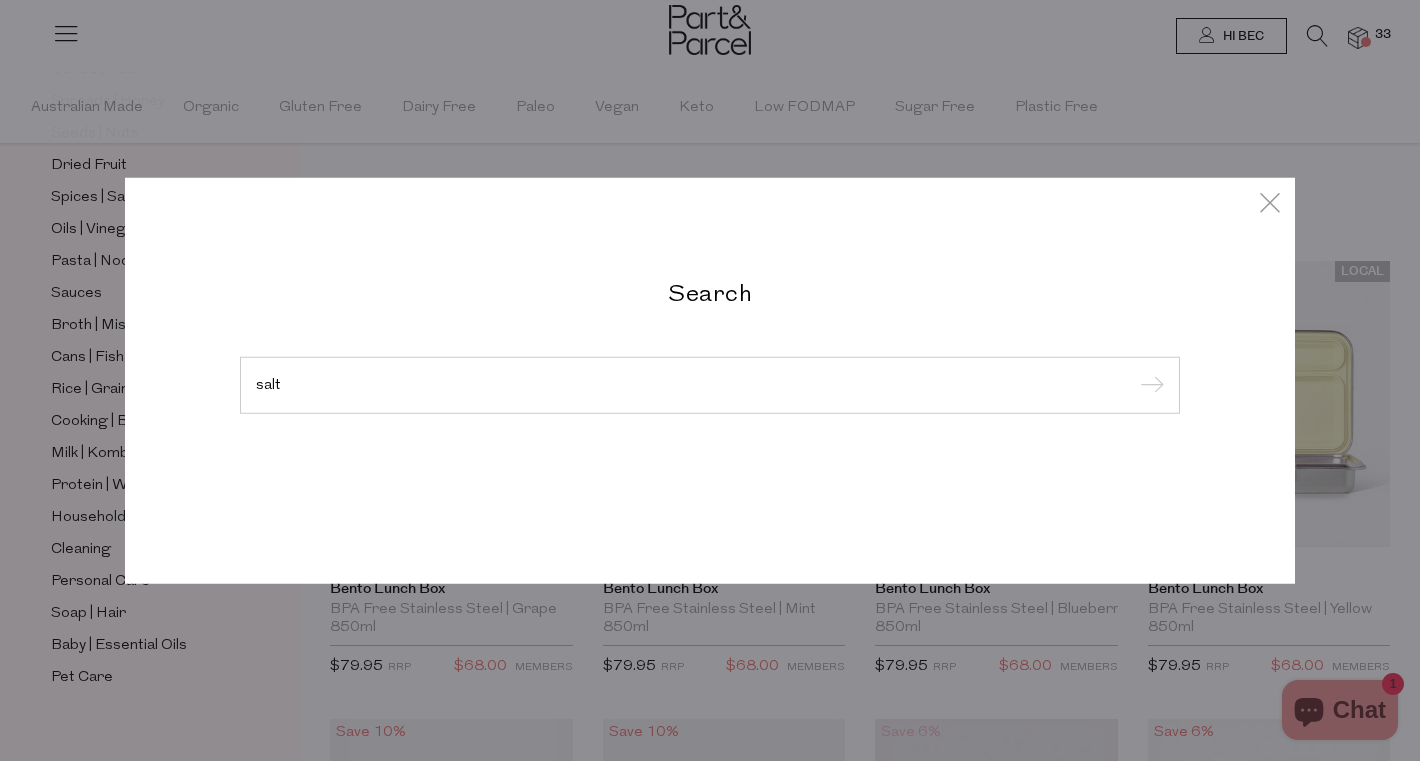 type on "salt" 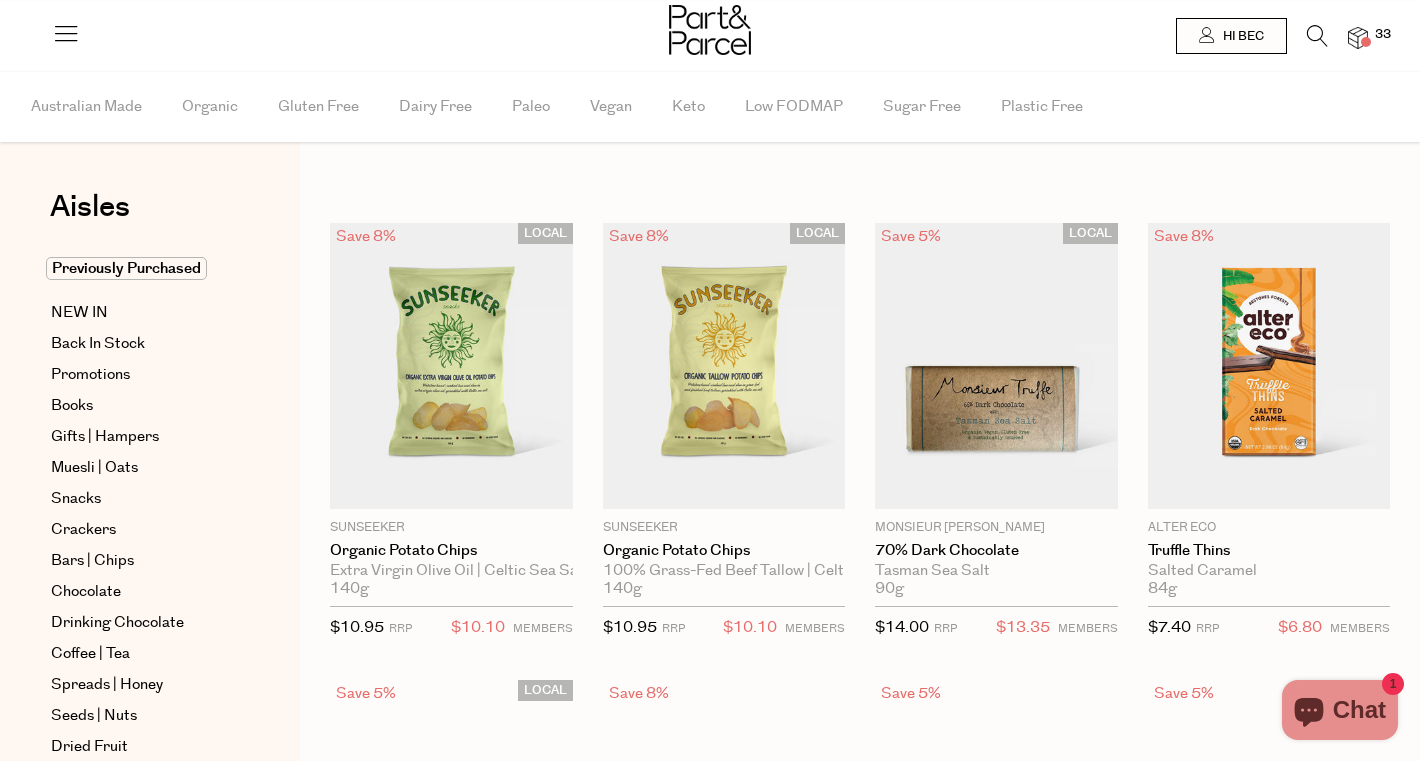 scroll, scrollTop: 0, scrollLeft: 0, axis: both 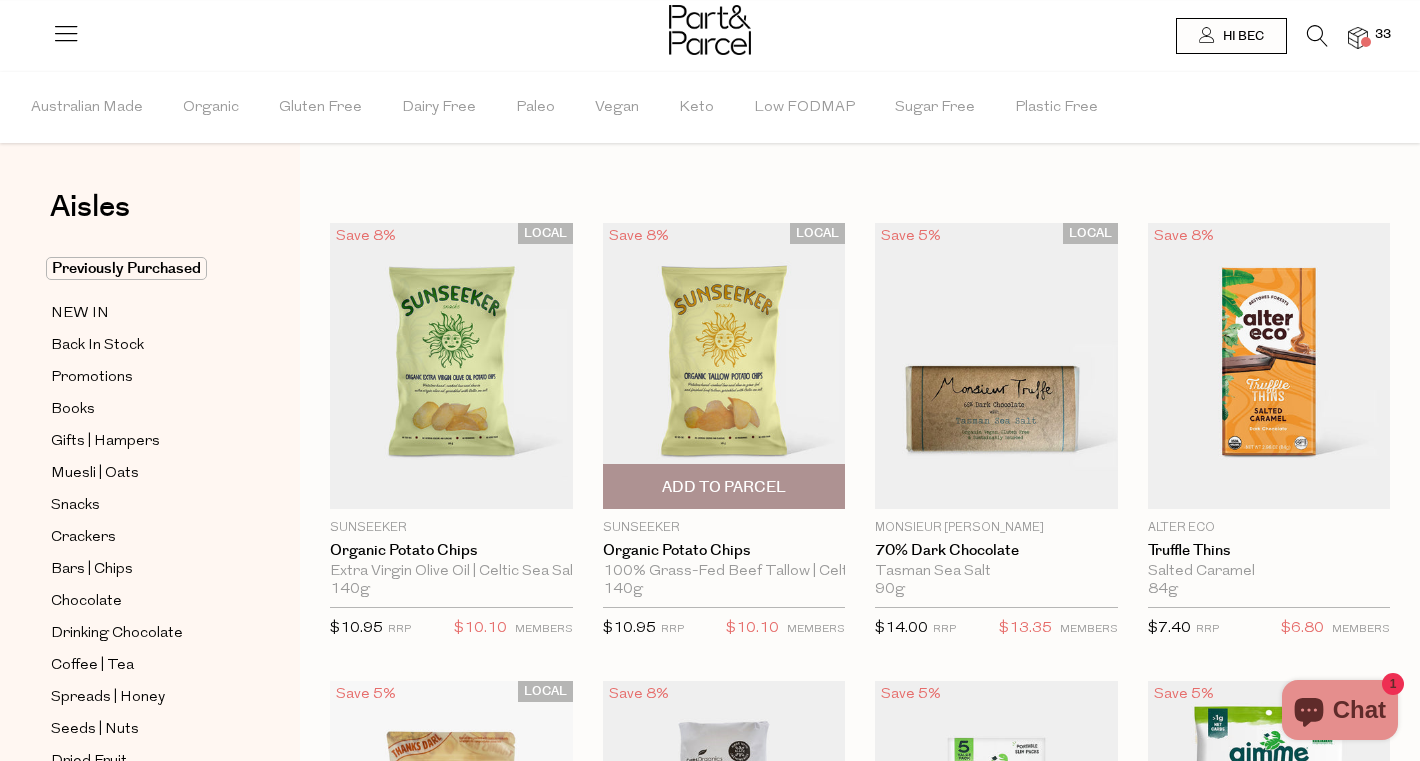 type on "2" 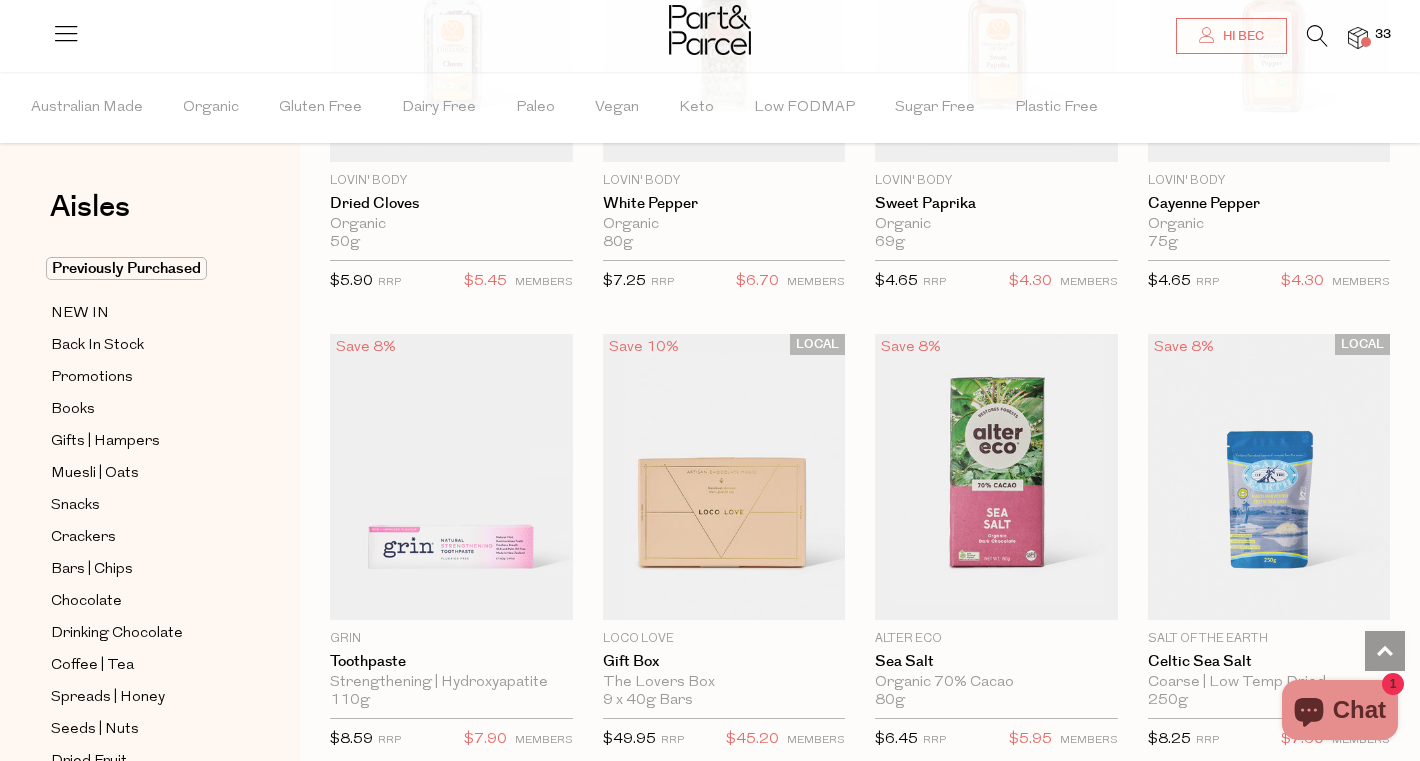 scroll, scrollTop: 4541, scrollLeft: 0, axis: vertical 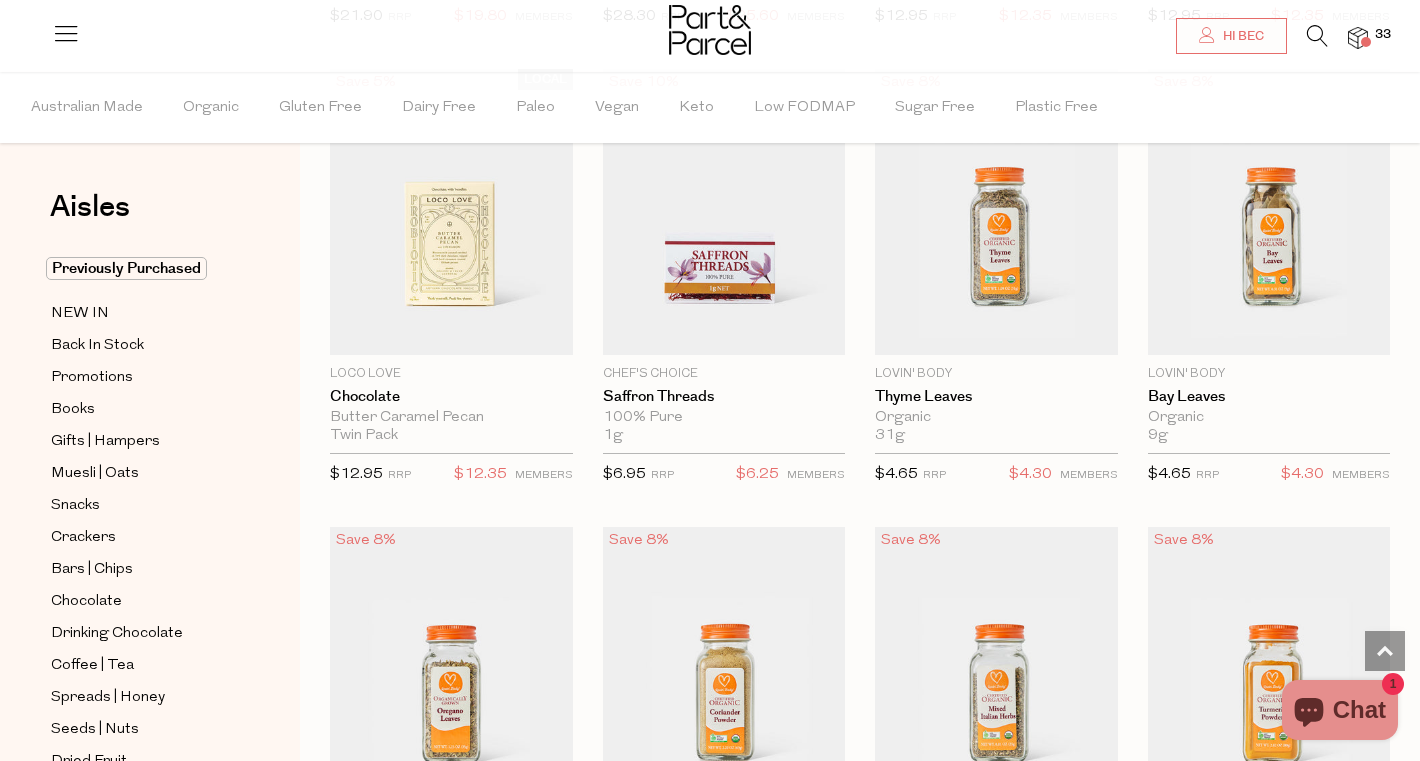 click at bounding box center (1317, 36) 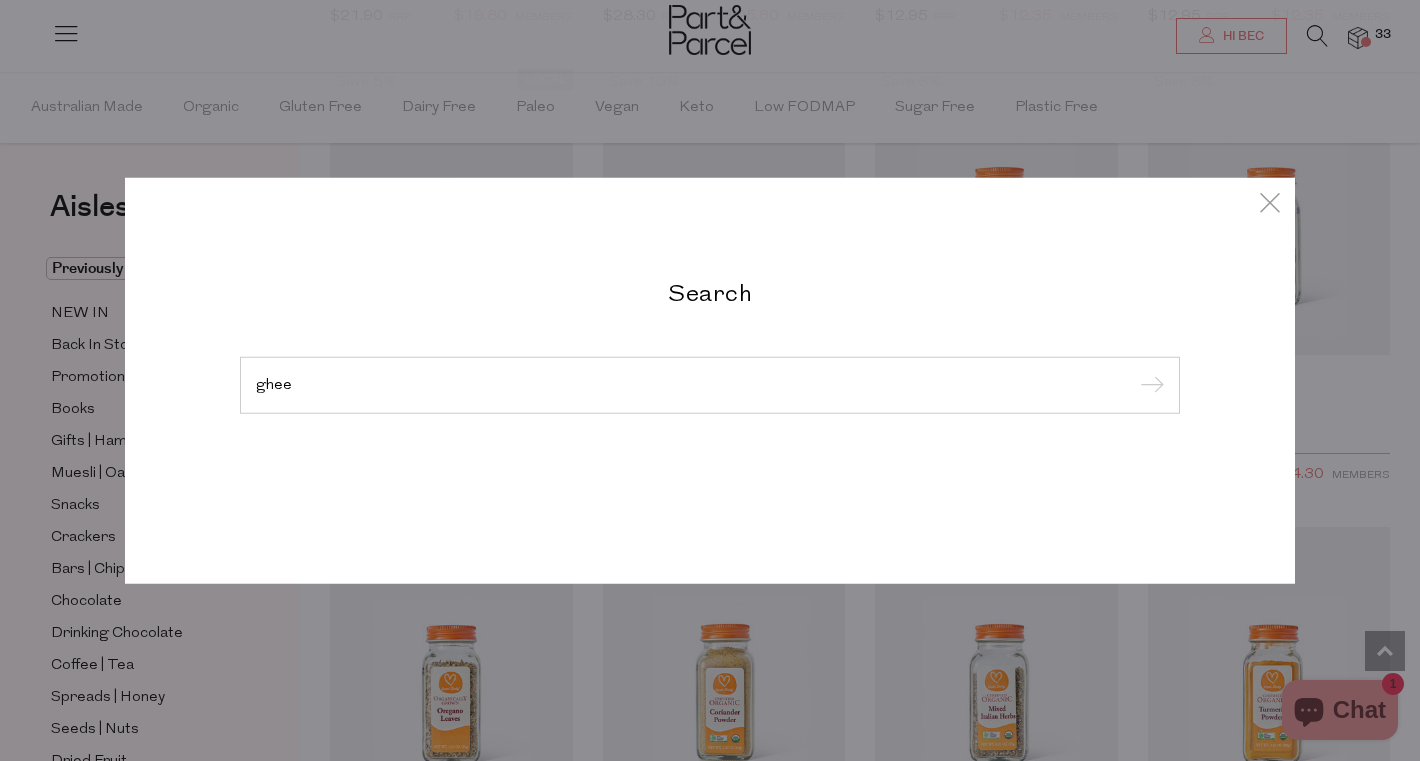 type on "ghee" 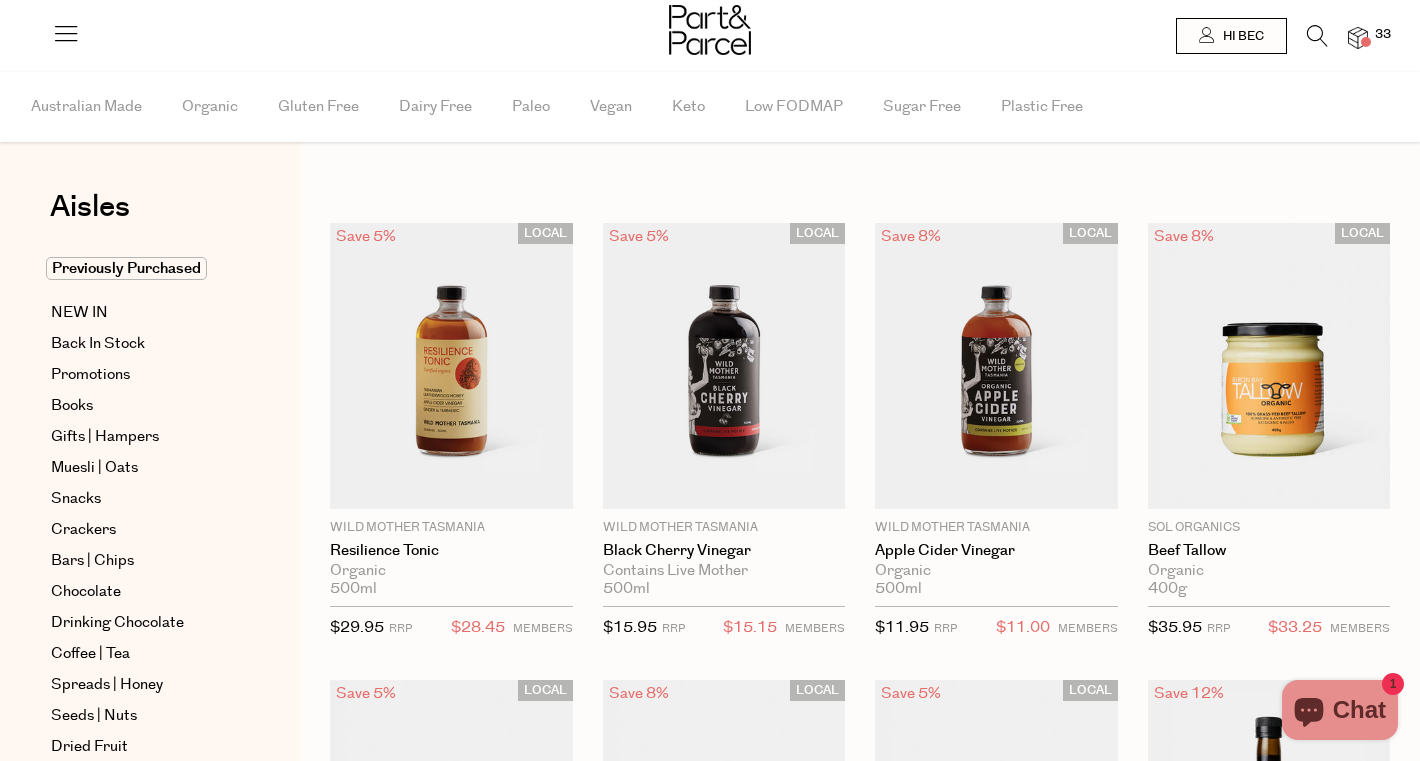 scroll, scrollTop: 0, scrollLeft: 0, axis: both 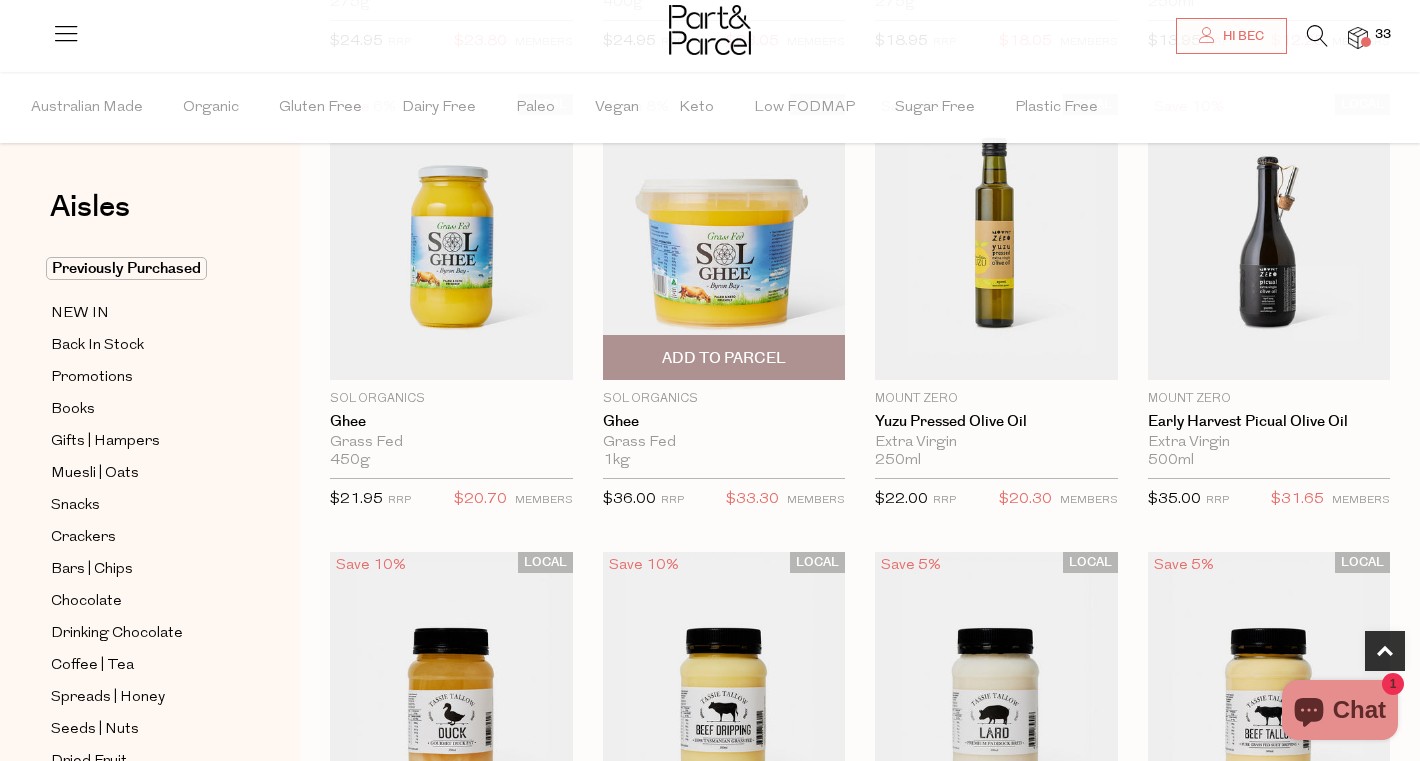 click on "Add To Parcel" at bounding box center [724, 358] 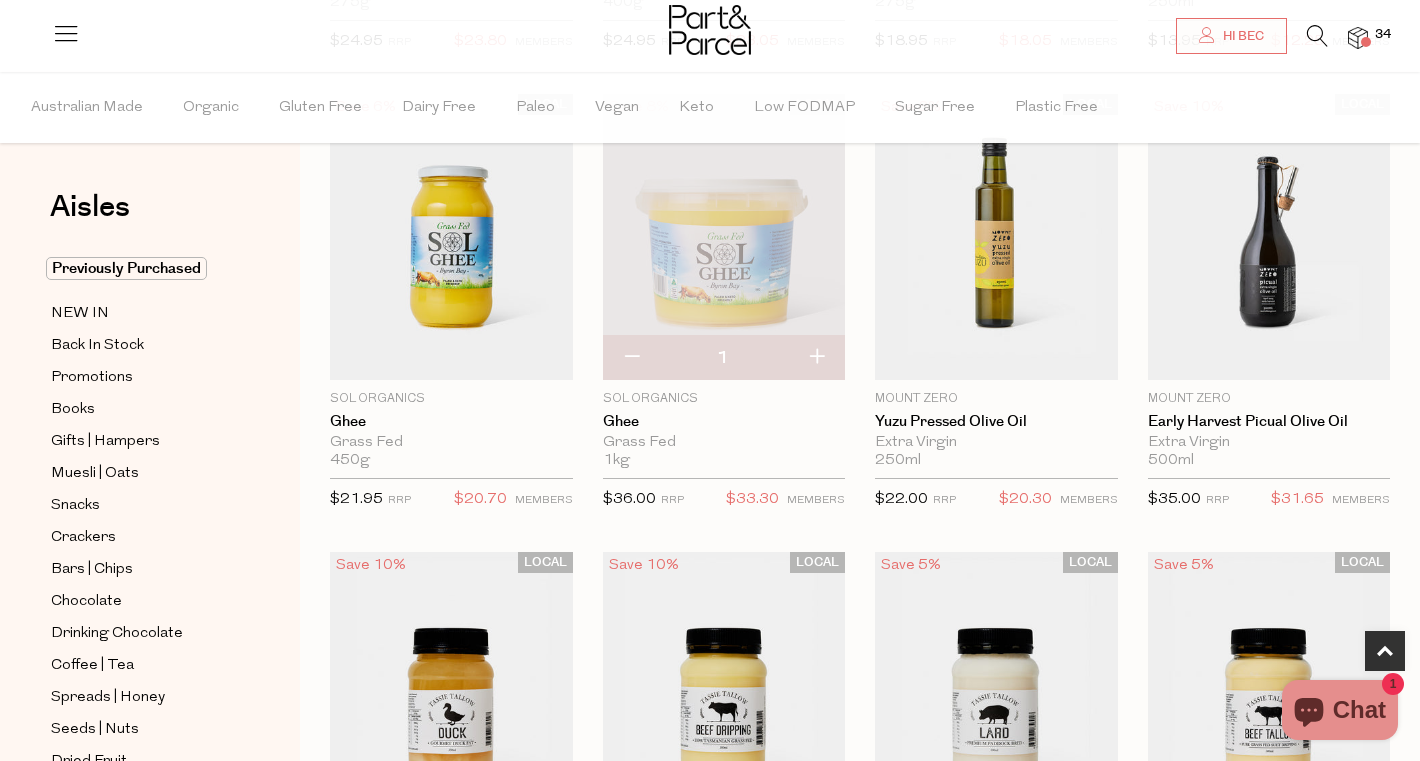 click at bounding box center (631, 358) 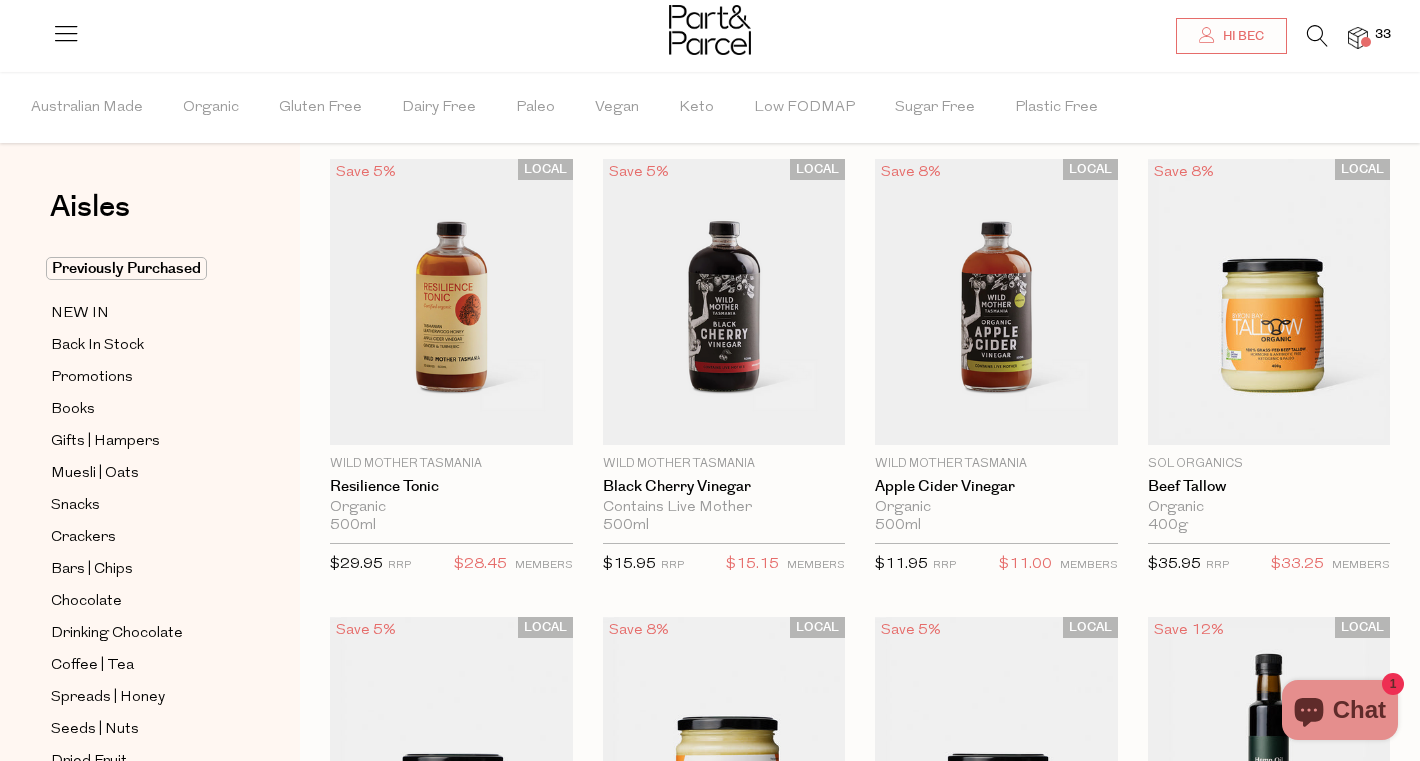 scroll, scrollTop: 0, scrollLeft: 0, axis: both 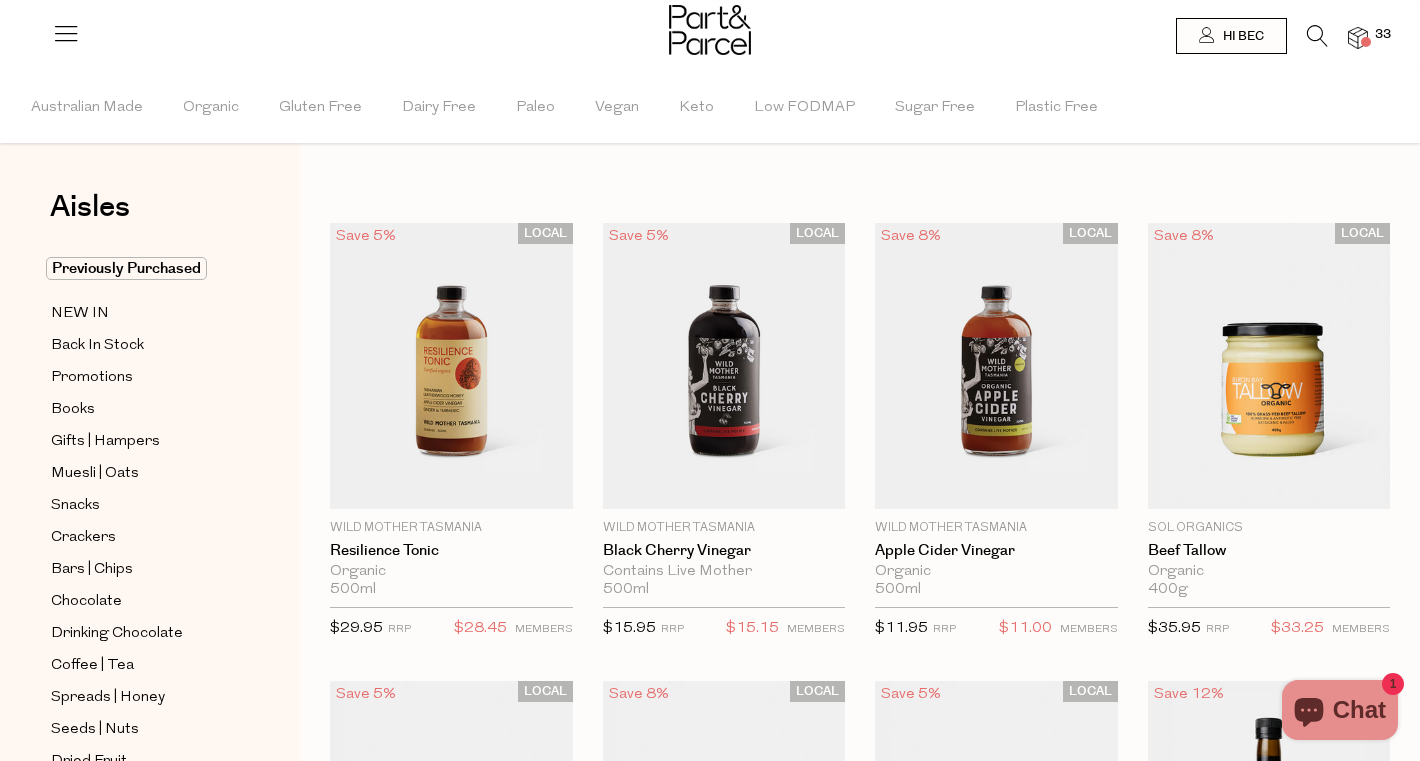 click on "33" at bounding box center (1383, 35) 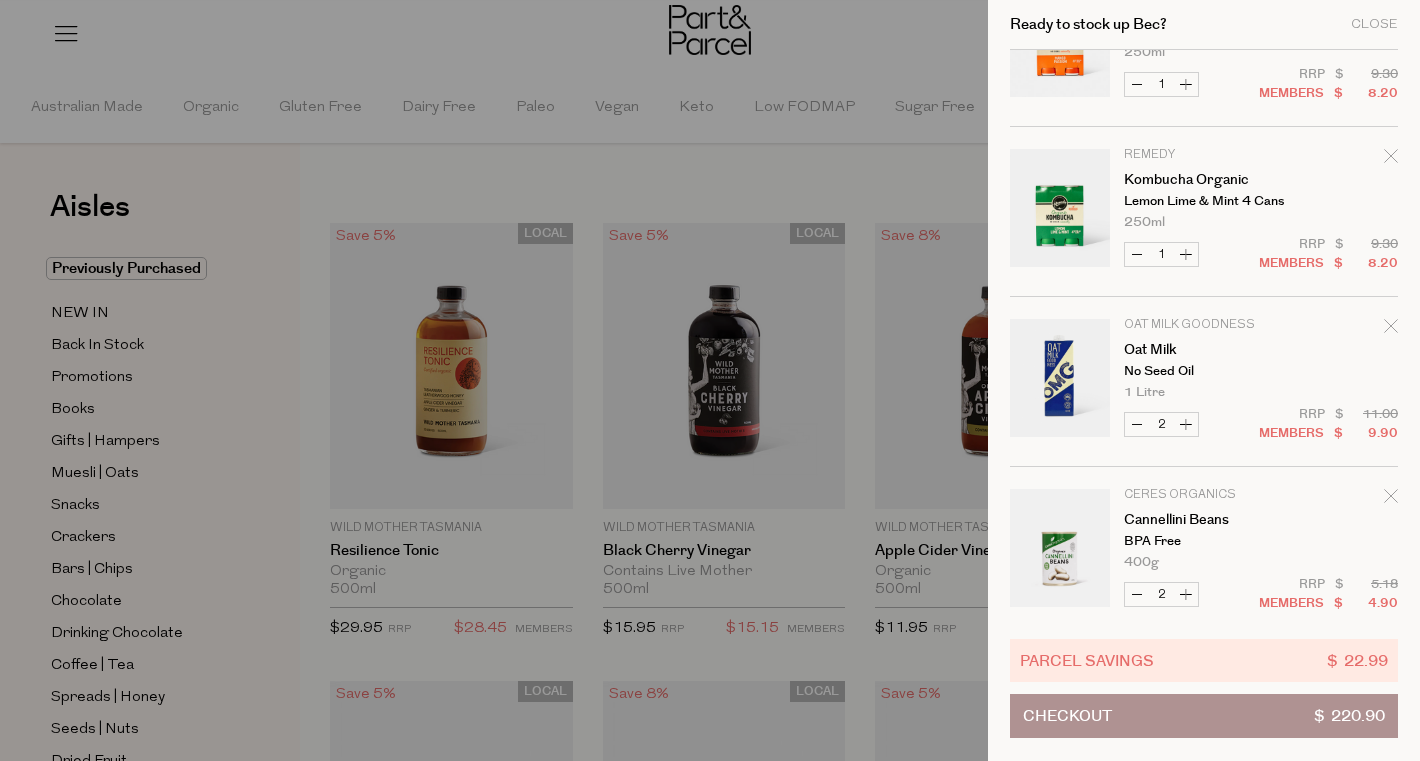 scroll, scrollTop: 0, scrollLeft: 0, axis: both 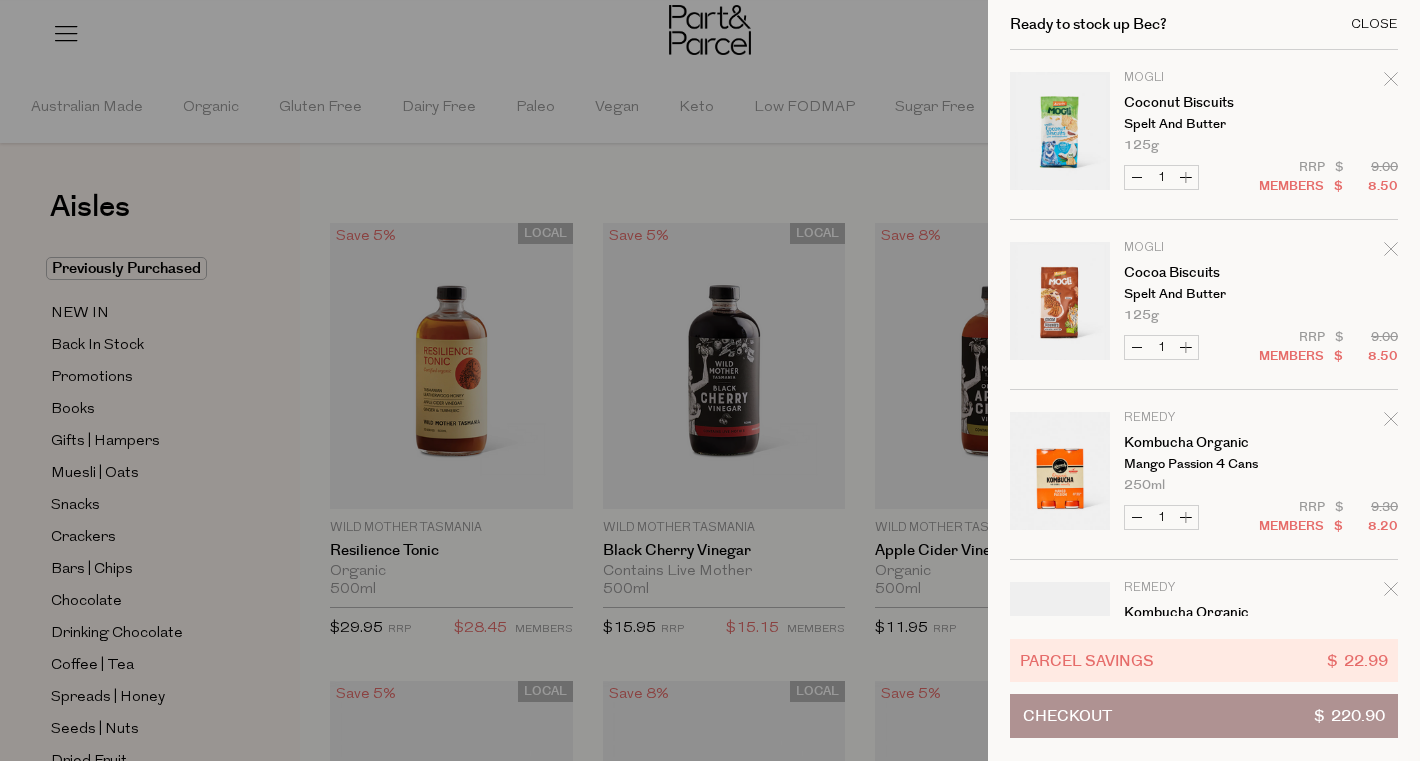 click on "Close" at bounding box center [1374, 24] 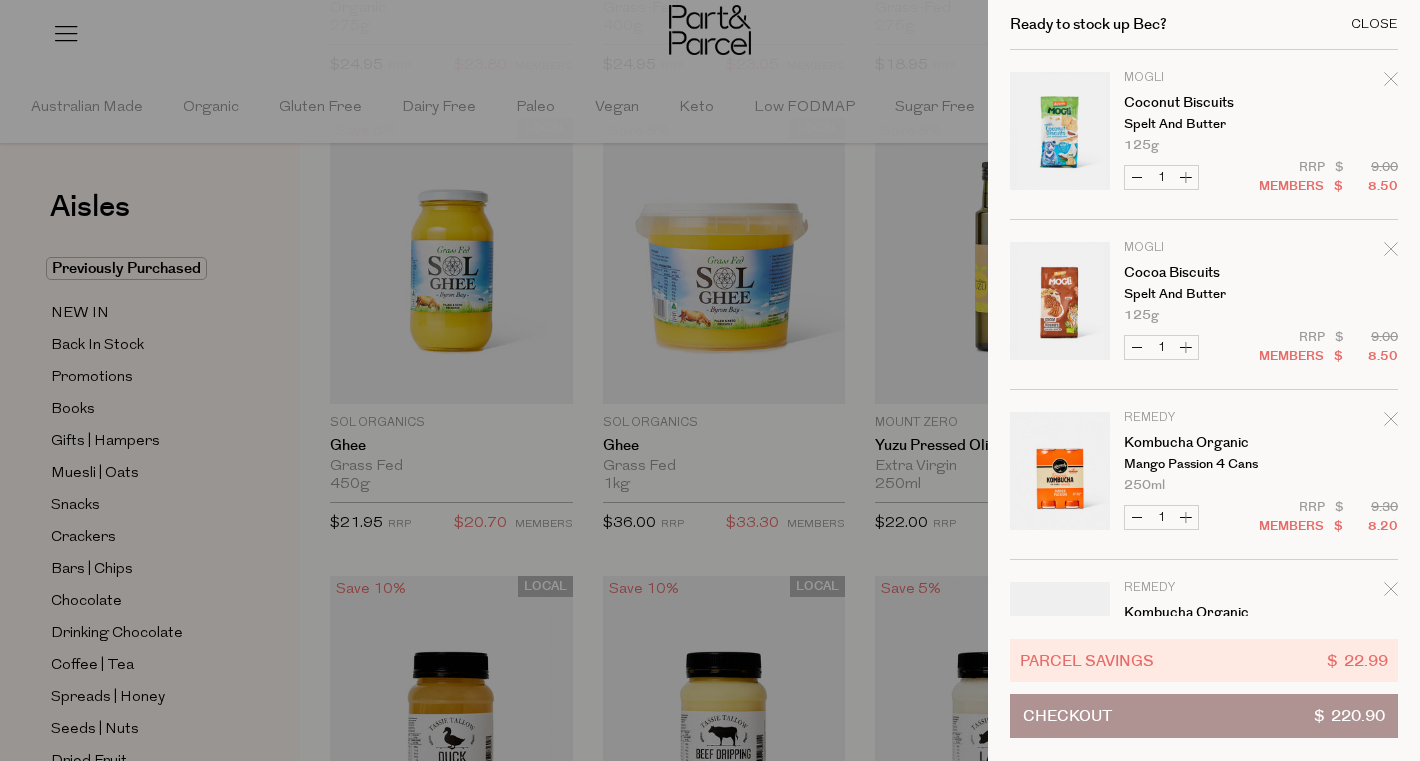 scroll, scrollTop: 10, scrollLeft: 0, axis: vertical 